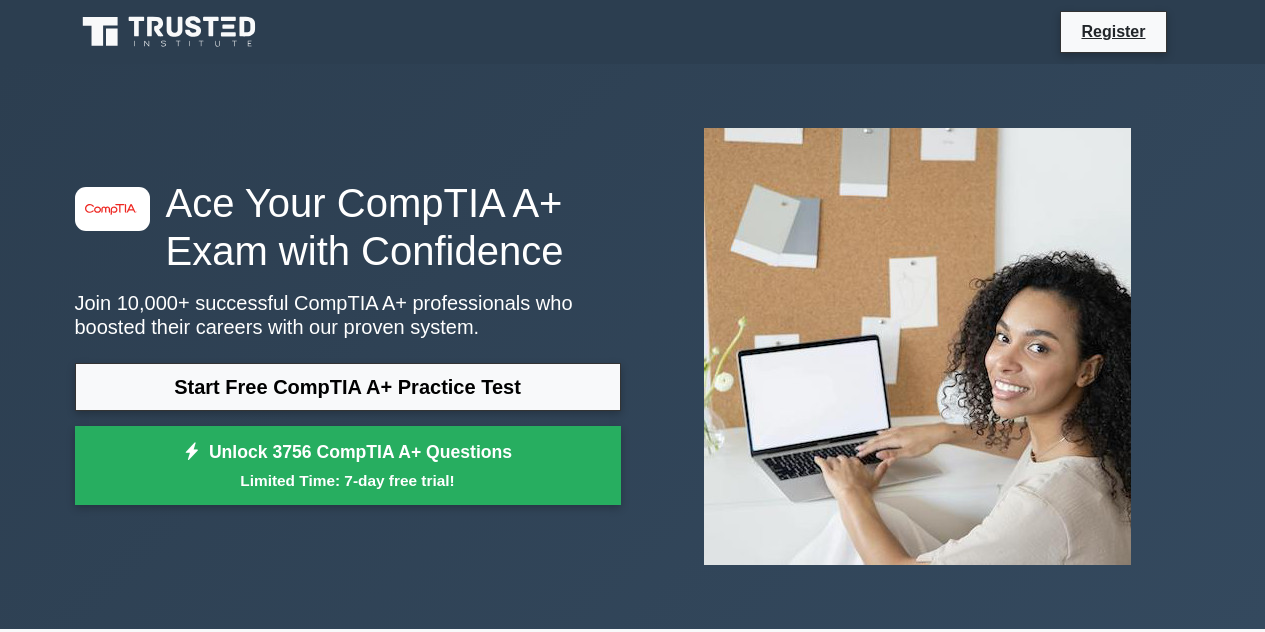scroll, scrollTop: 0, scrollLeft: 0, axis: both 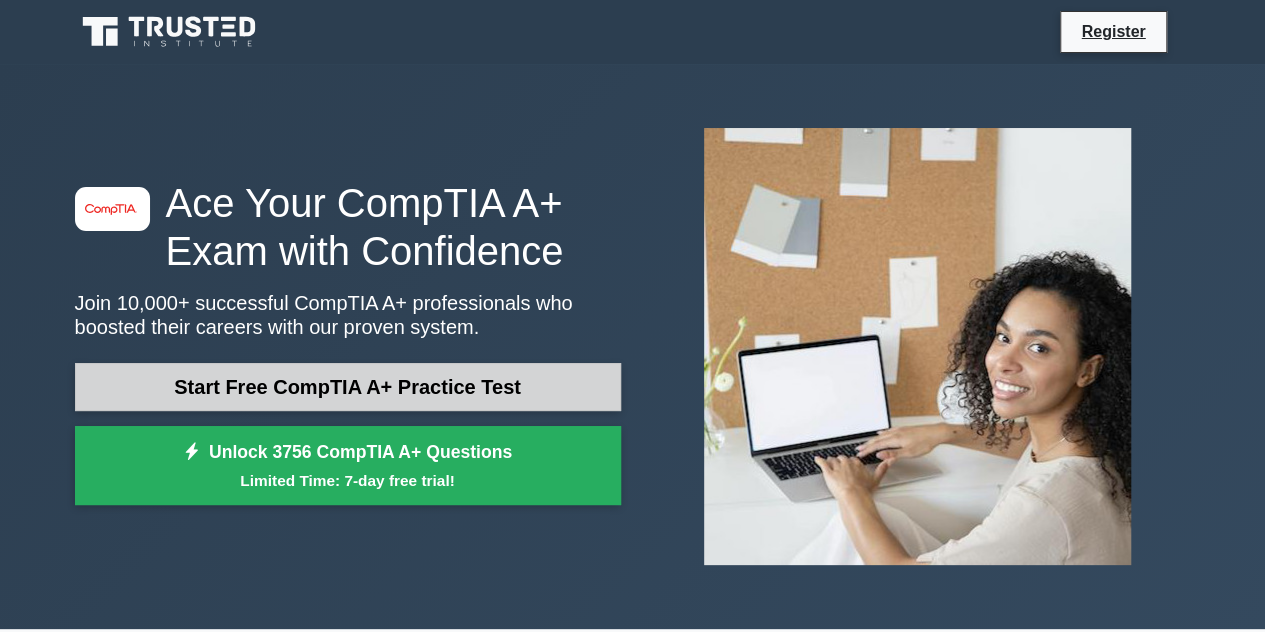 click on "Start Free CompTIA A+ Practice Test" at bounding box center (348, 387) 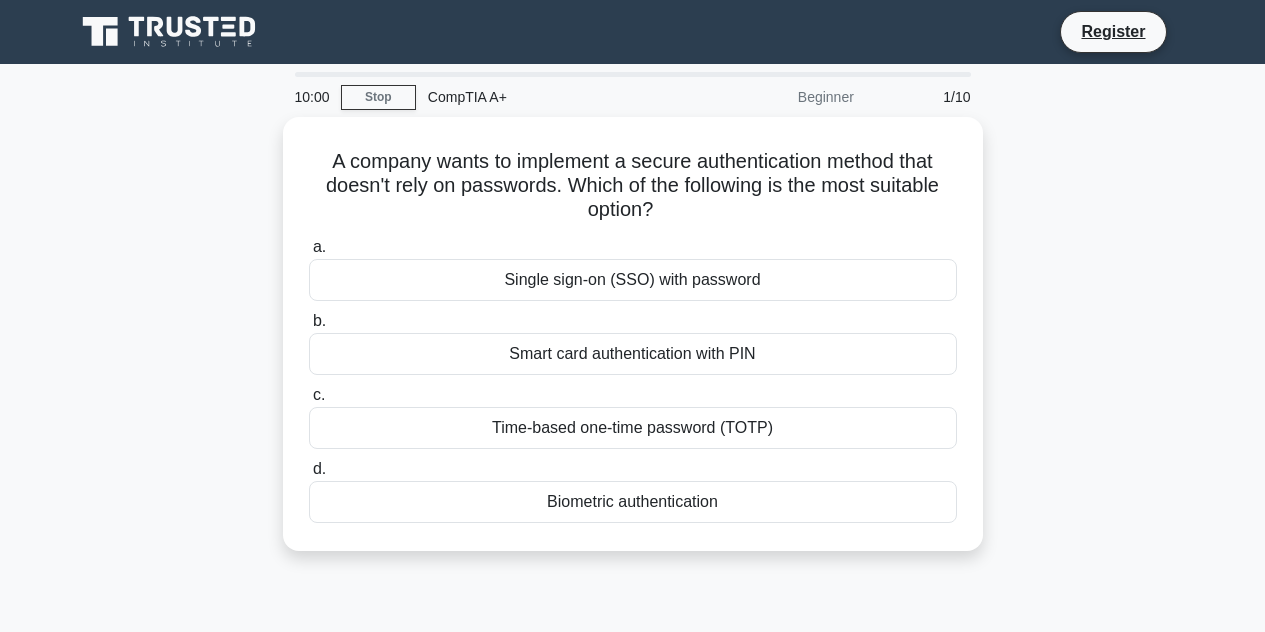 scroll, scrollTop: 0, scrollLeft: 0, axis: both 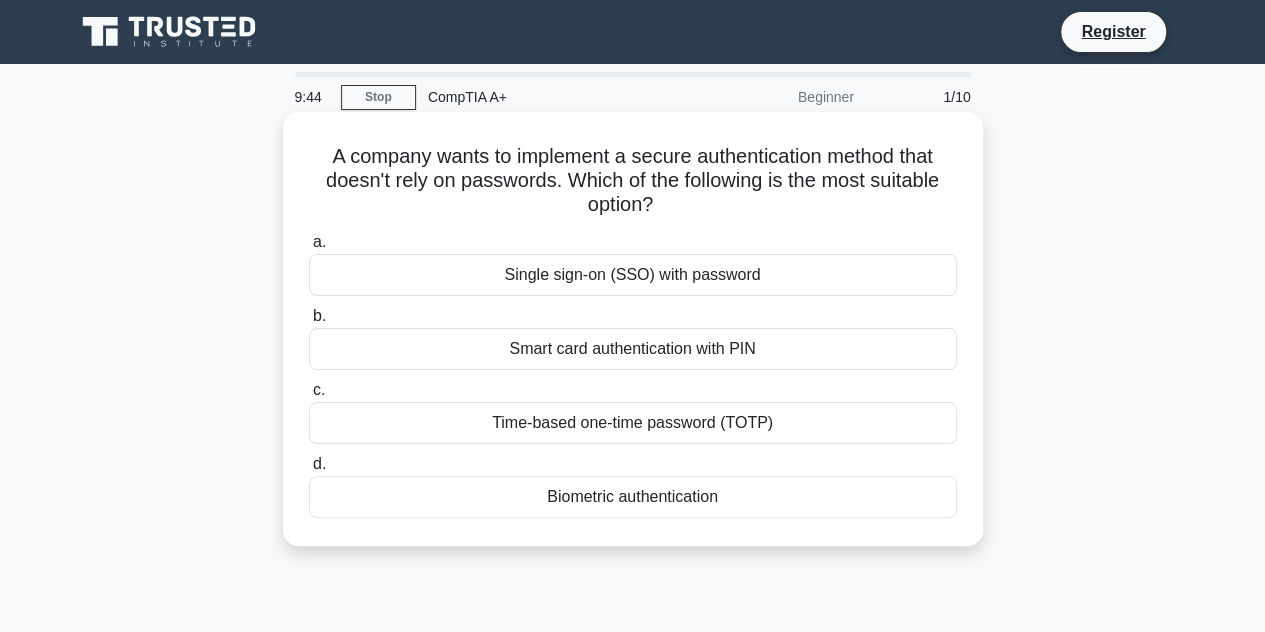 click on "Time-based one-time password (TOTP)" at bounding box center (633, 423) 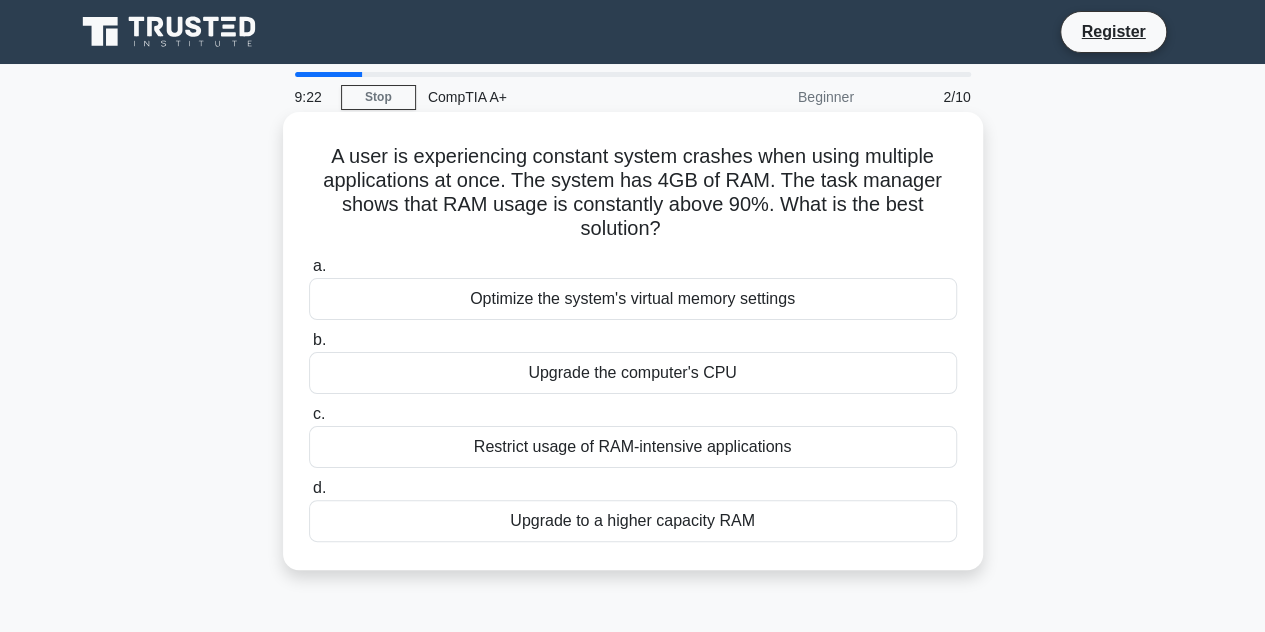 click on "Optimize the system's virtual memory settings" at bounding box center (633, 299) 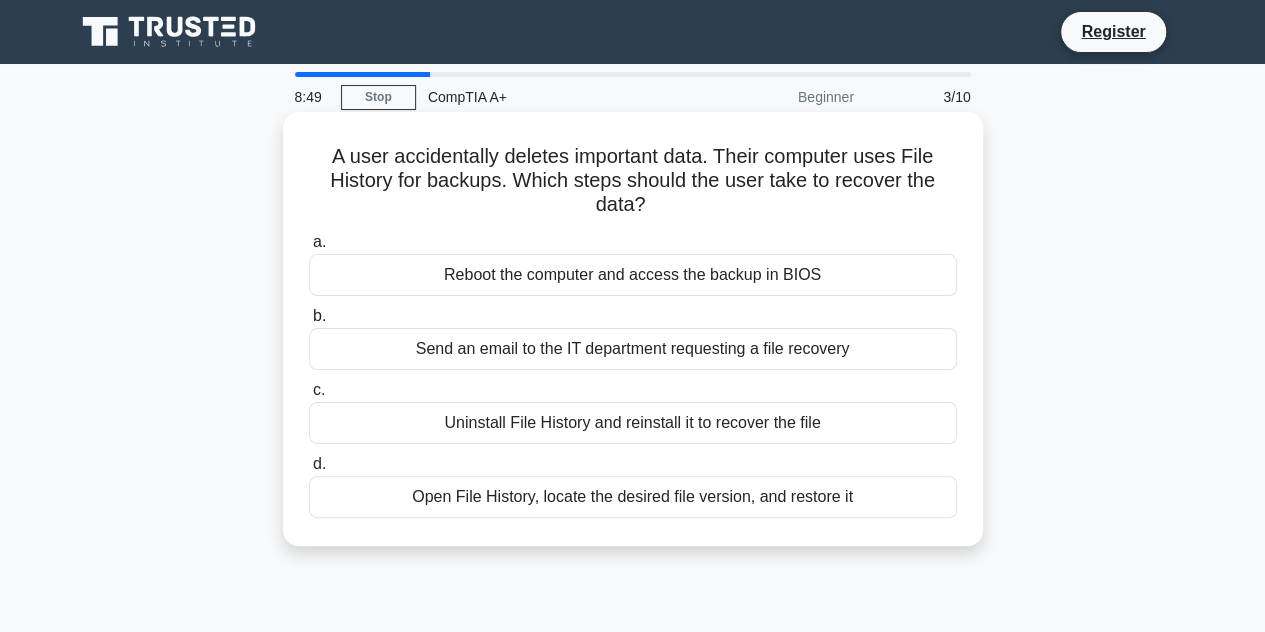 click on "Open File History, locate the desired file version, and restore it" at bounding box center (633, 497) 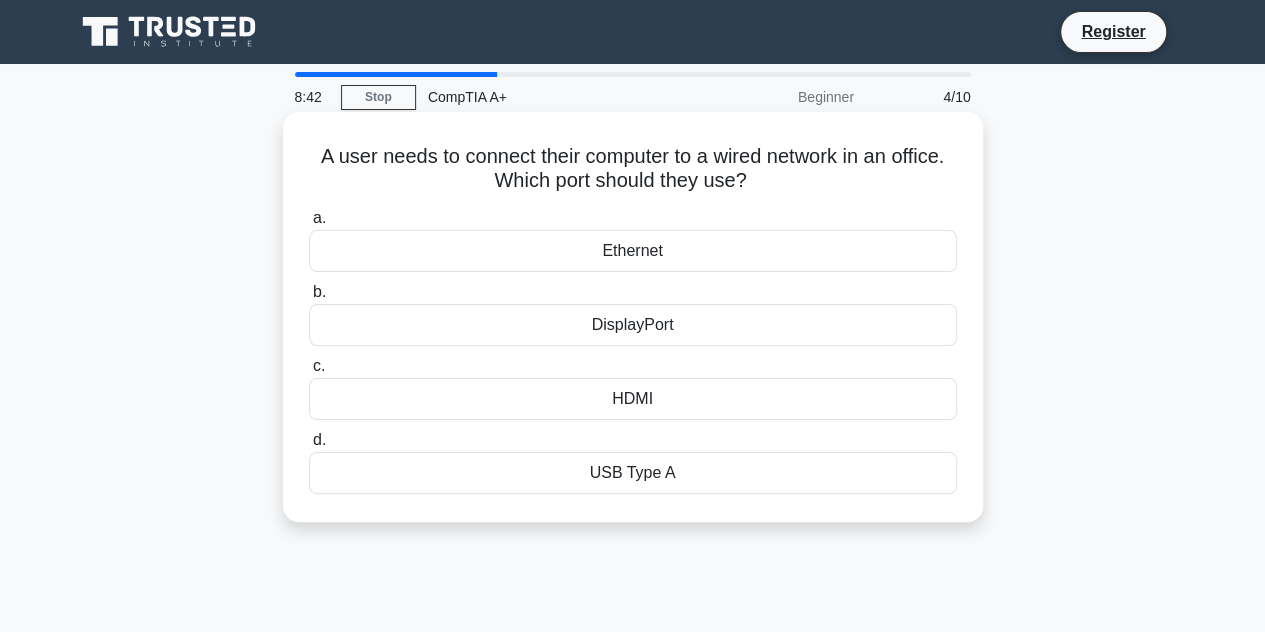 click on "Ethernet" at bounding box center (633, 251) 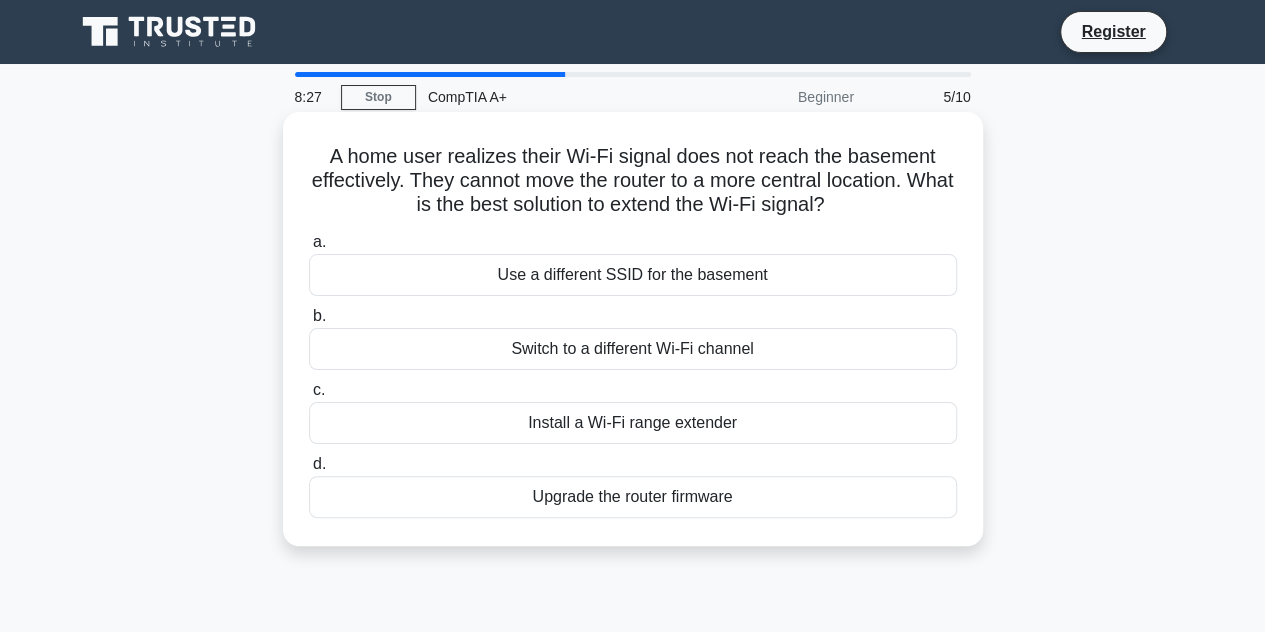 click on "Install a Wi-Fi range extender" at bounding box center [633, 423] 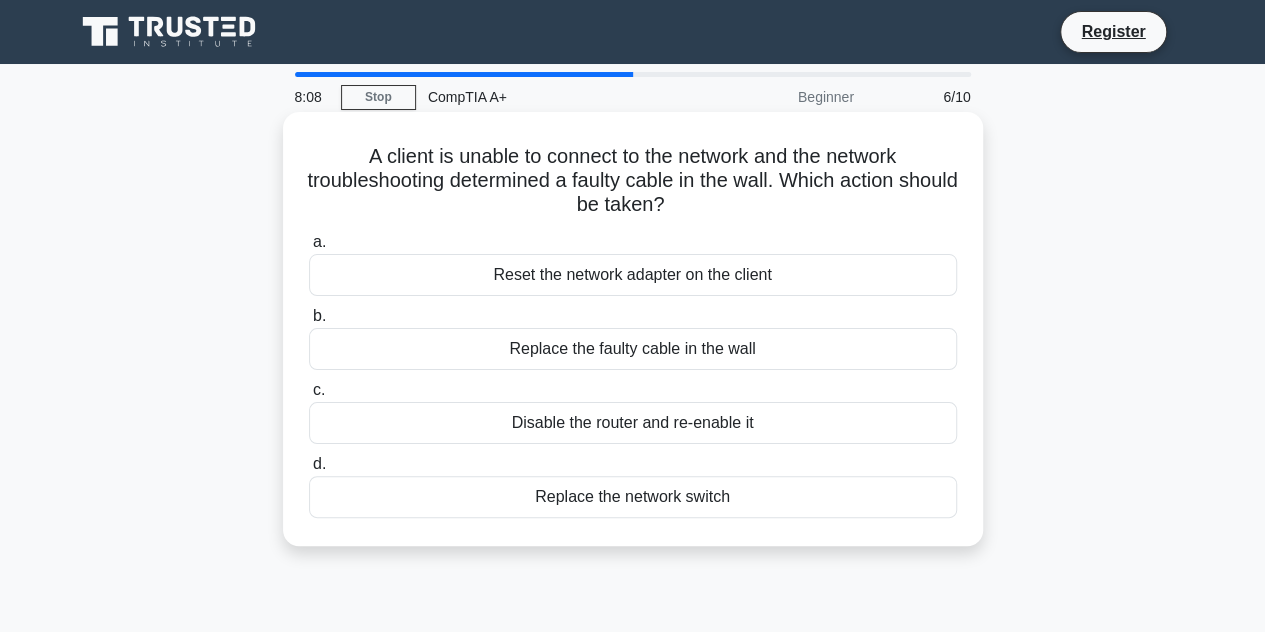 click on "Replace the faulty cable in the wall" at bounding box center [633, 349] 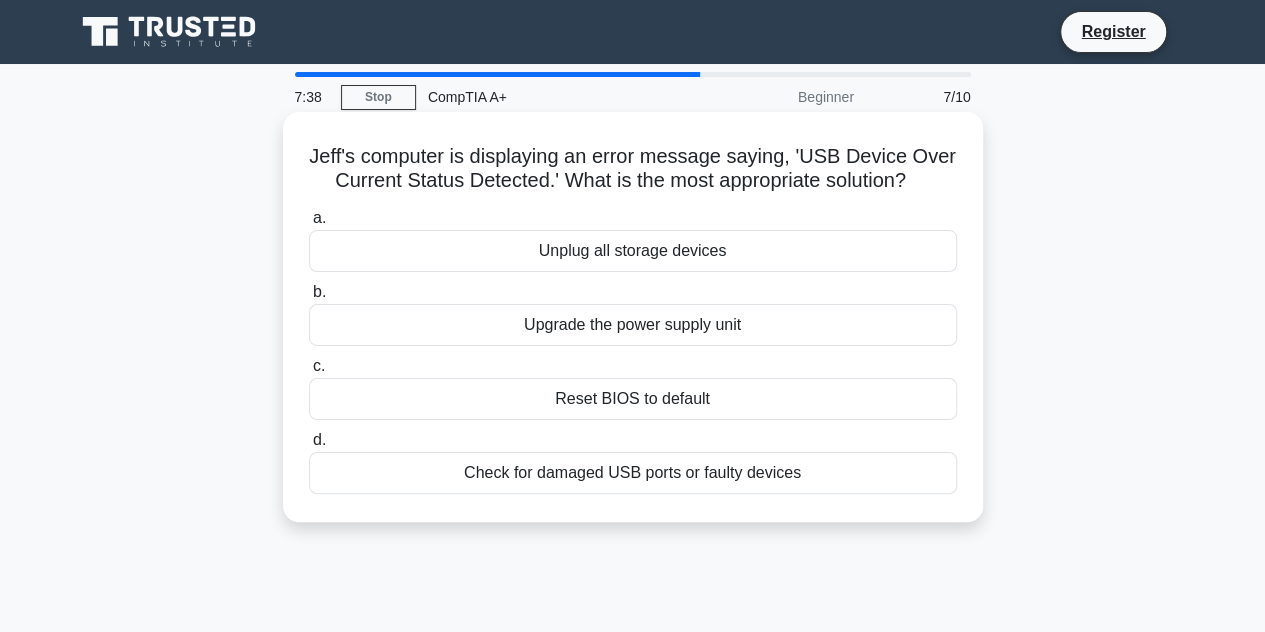 click on "Check for damaged USB ports or faulty devices" at bounding box center [633, 473] 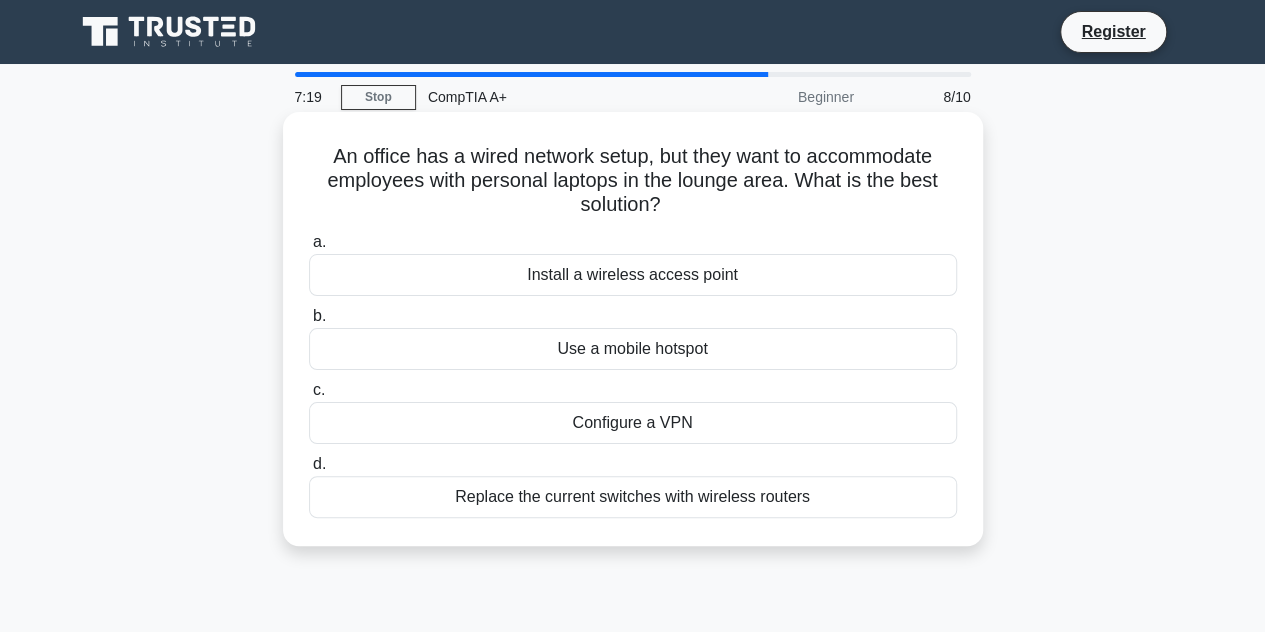 click on "Install a wireless access point" at bounding box center (633, 275) 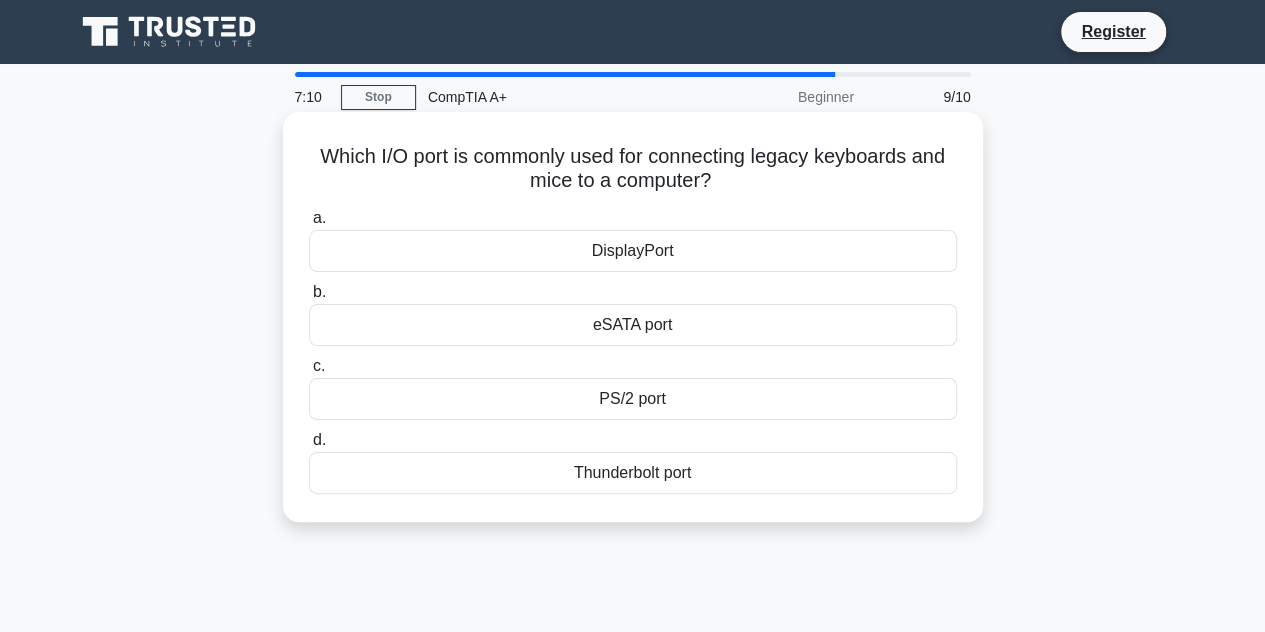 click on "PS/2 port" at bounding box center (633, 399) 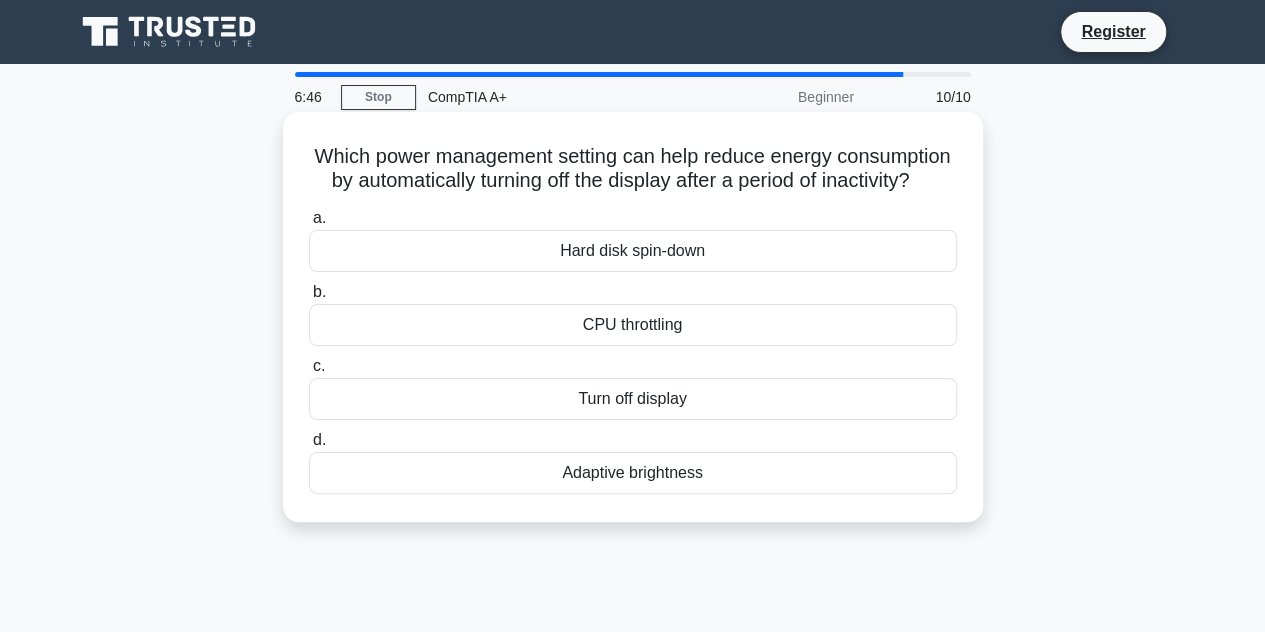 click on "Hard disk spin-down" at bounding box center (633, 251) 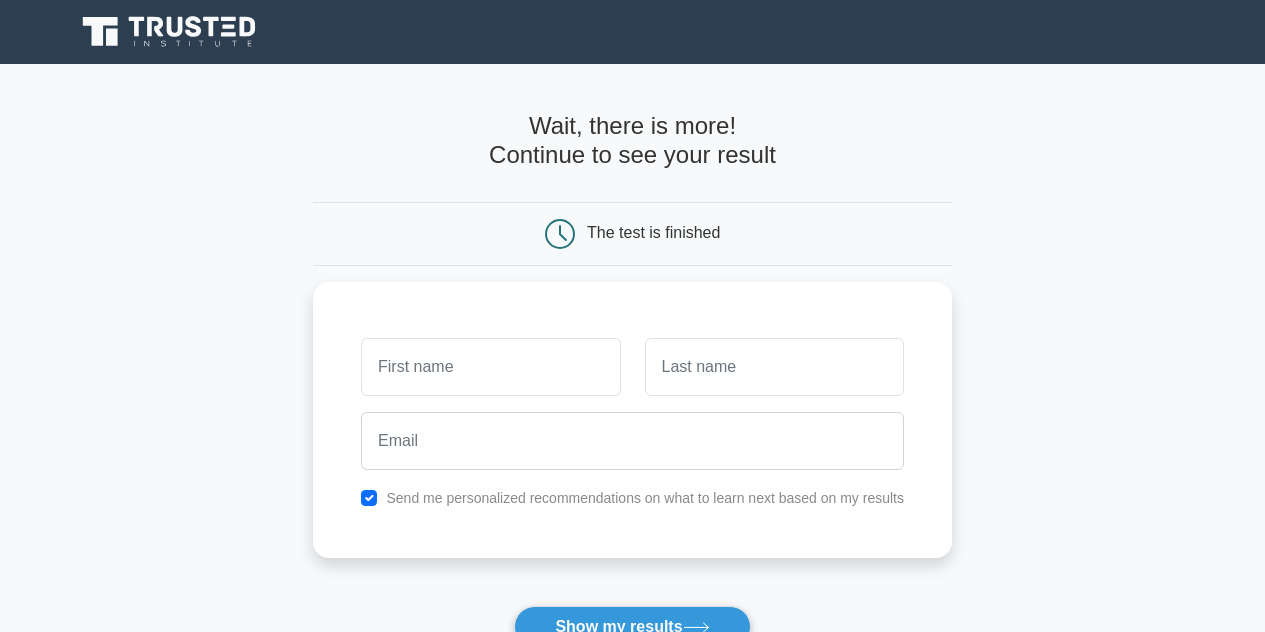 scroll, scrollTop: 0, scrollLeft: 0, axis: both 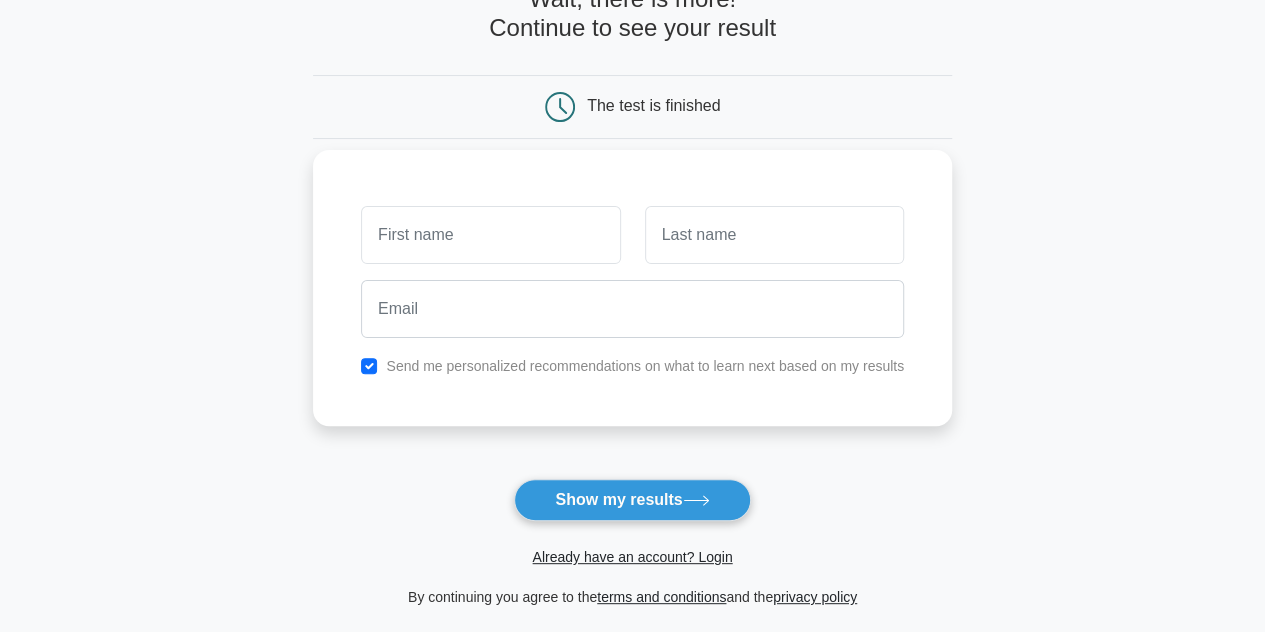 click at bounding box center (490, 235) 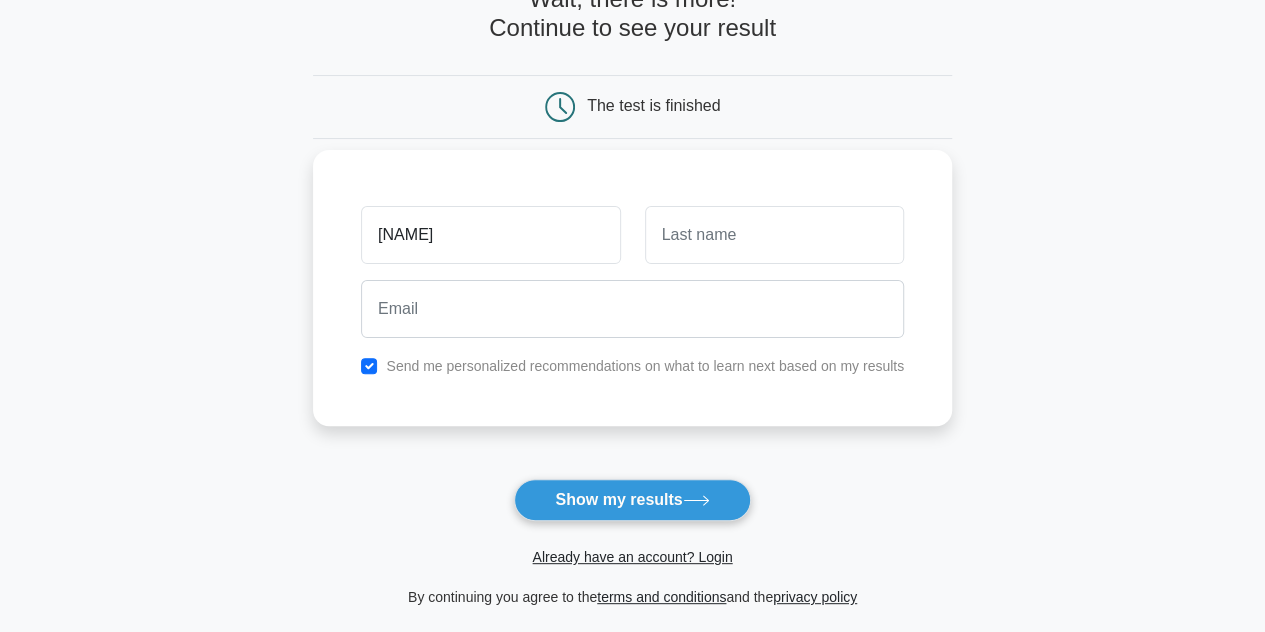 type on "kunal" 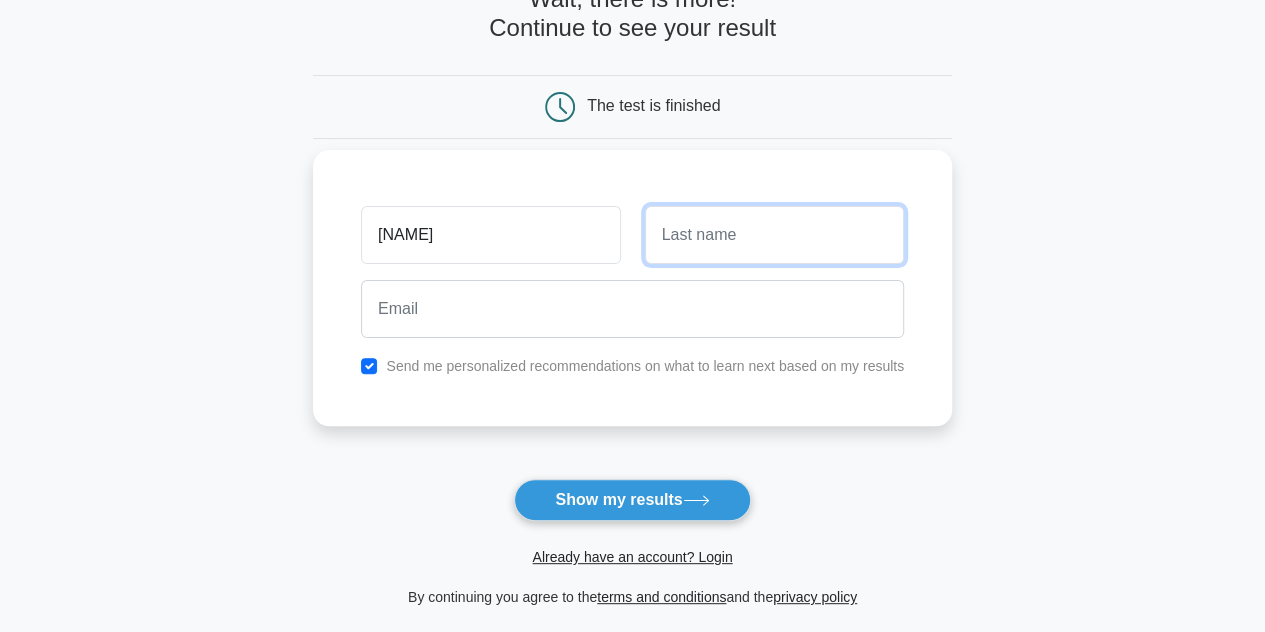 click at bounding box center [774, 235] 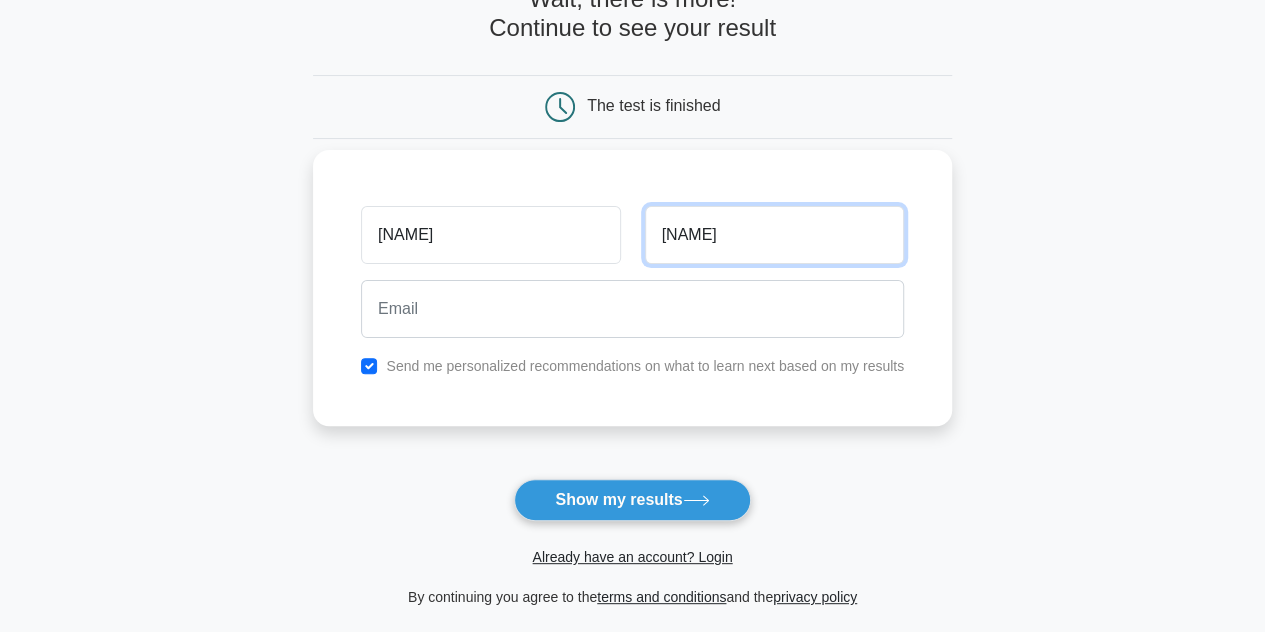 type on "singh" 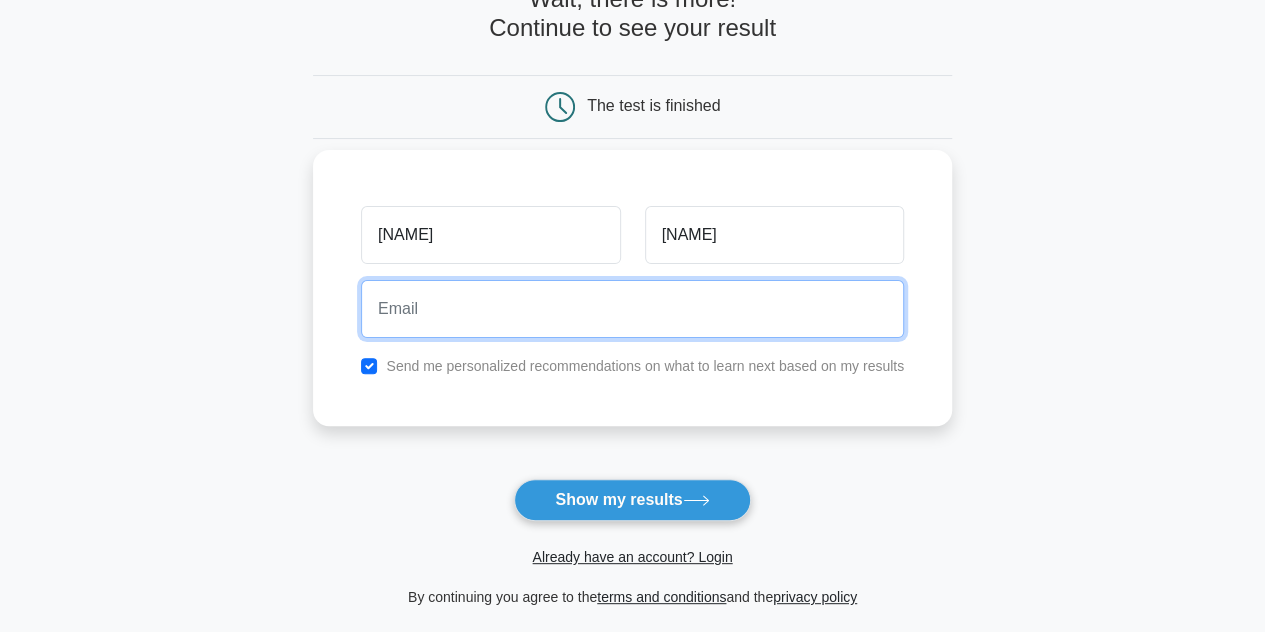 click at bounding box center (632, 309) 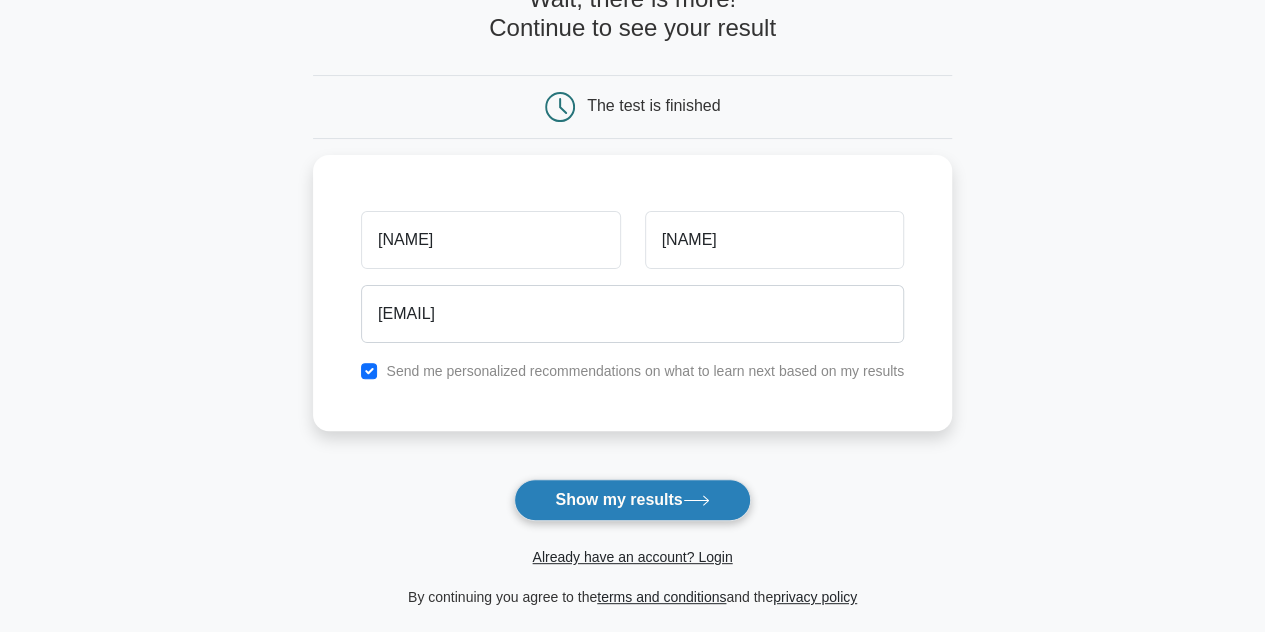 click on "Show my results" at bounding box center [632, 500] 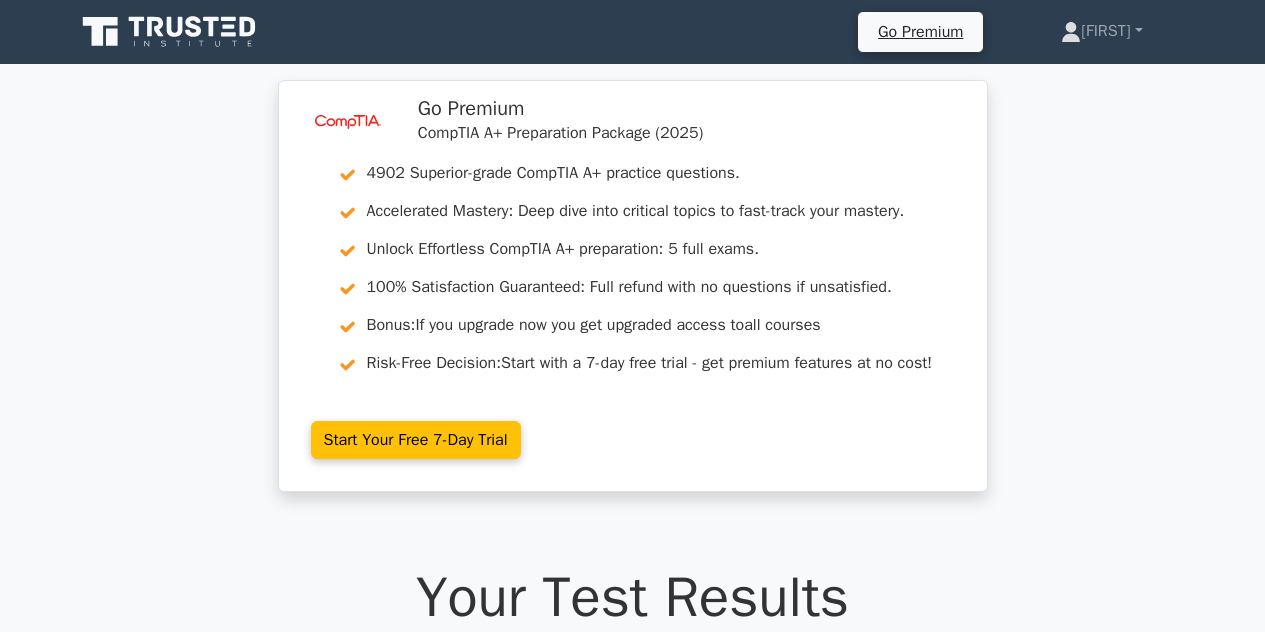 scroll, scrollTop: 0, scrollLeft: 0, axis: both 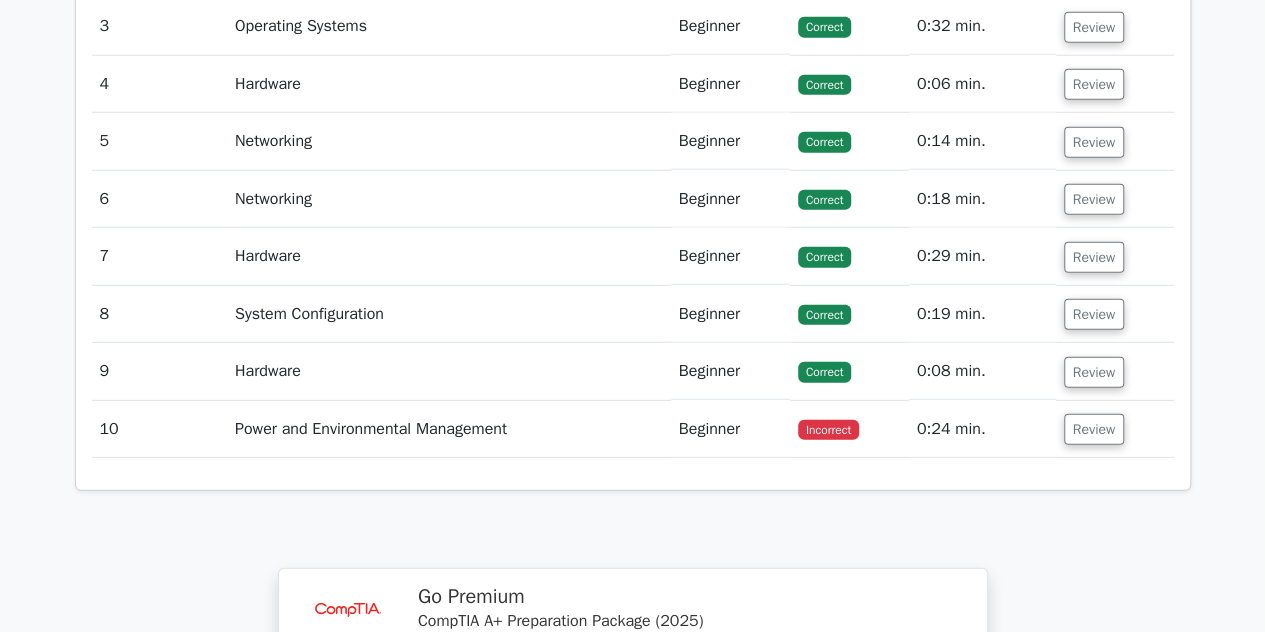 click on "Review" at bounding box center [1115, 429] 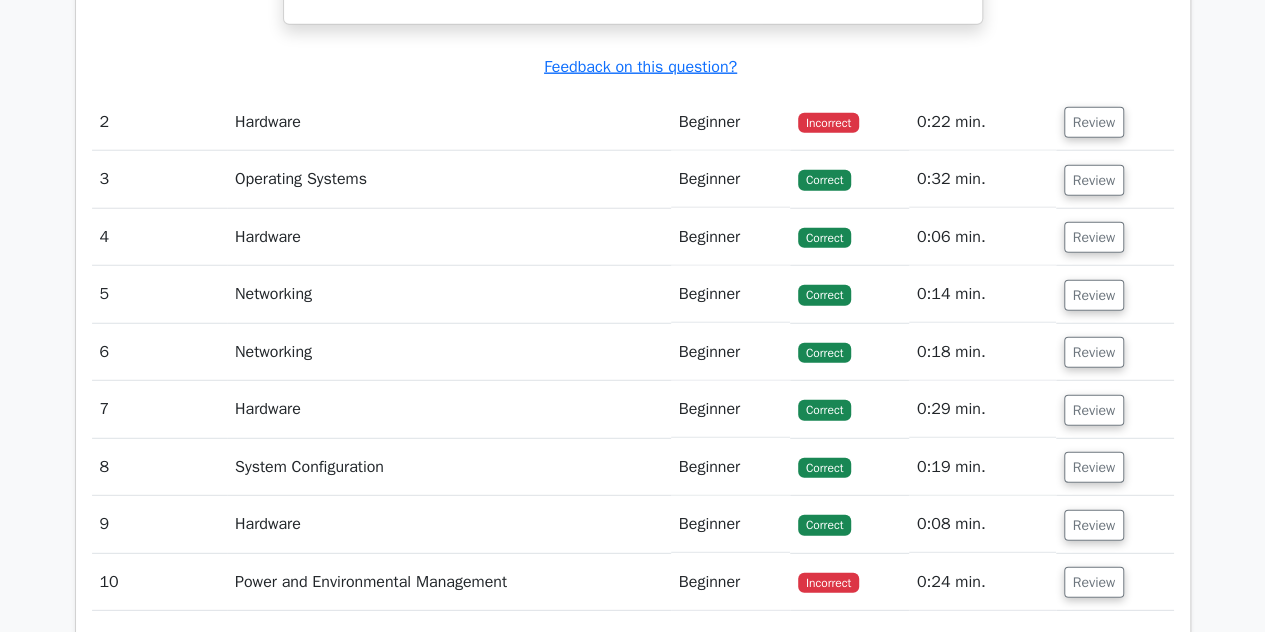 scroll, scrollTop: 2568, scrollLeft: 0, axis: vertical 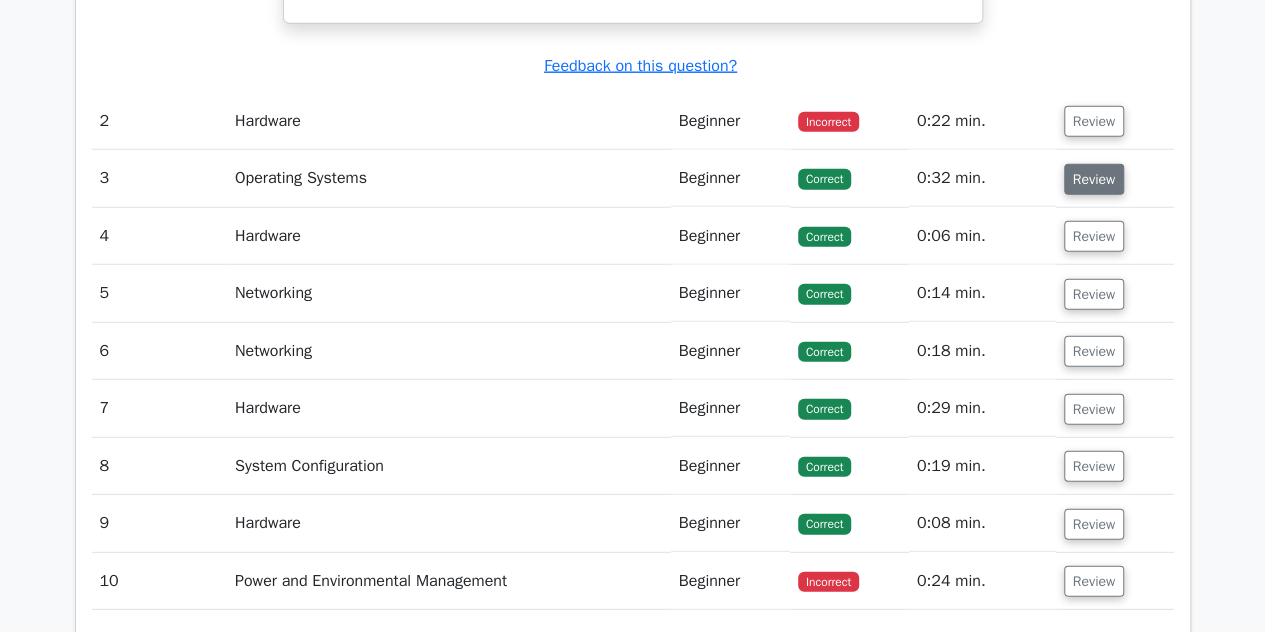 click on "Review" at bounding box center [1094, 179] 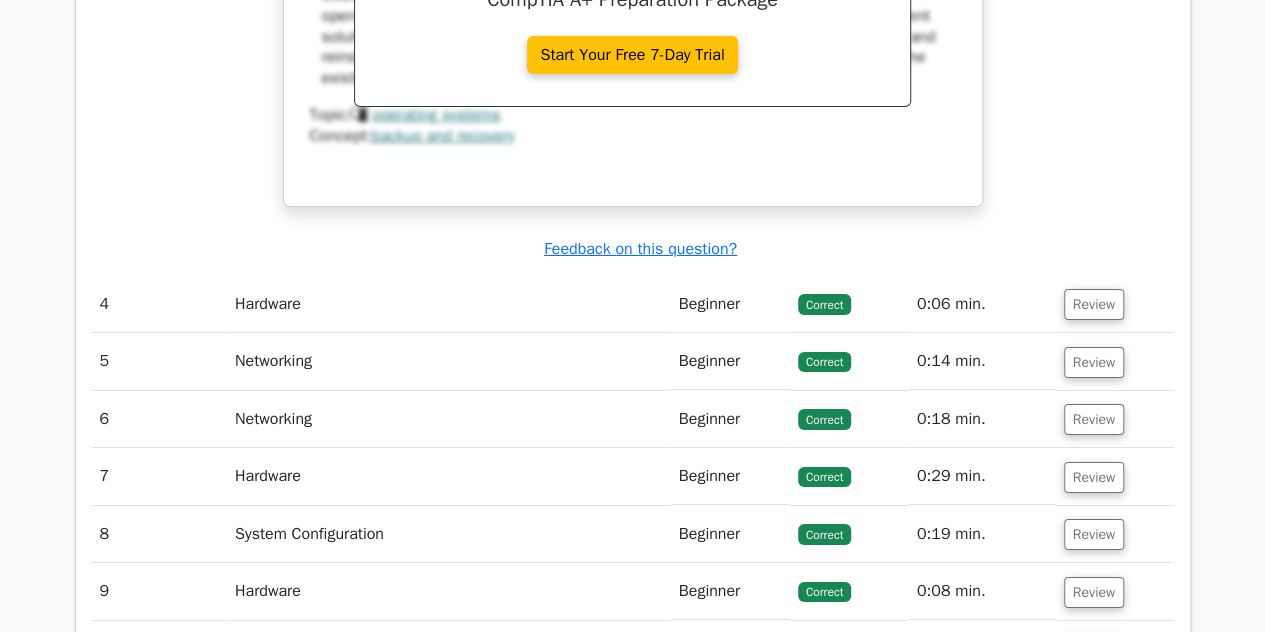 scroll, scrollTop: 3332, scrollLeft: 0, axis: vertical 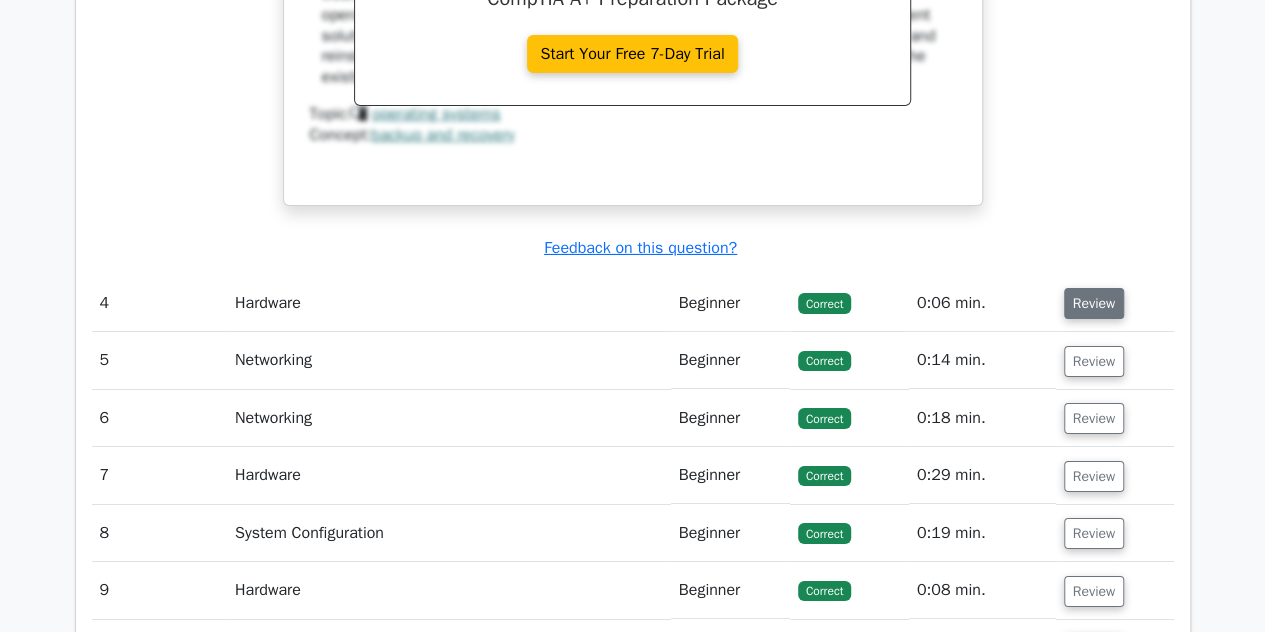 click on "Review" at bounding box center [1094, 303] 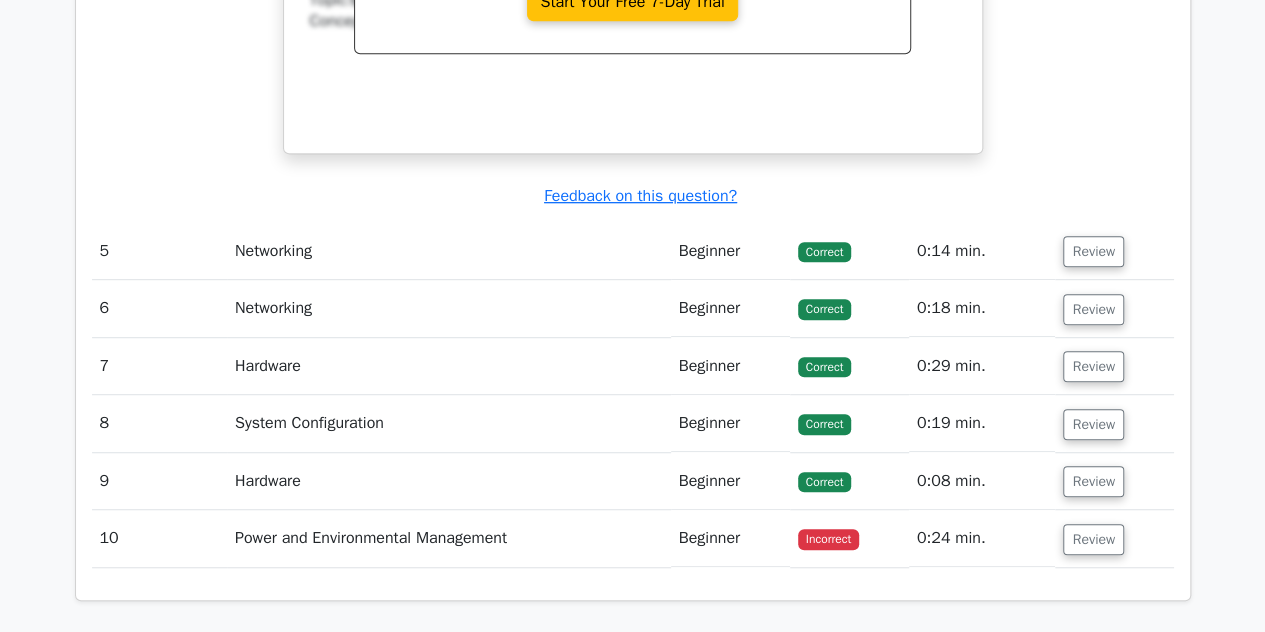 scroll, scrollTop: 4260, scrollLeft: 0, axis: vertical 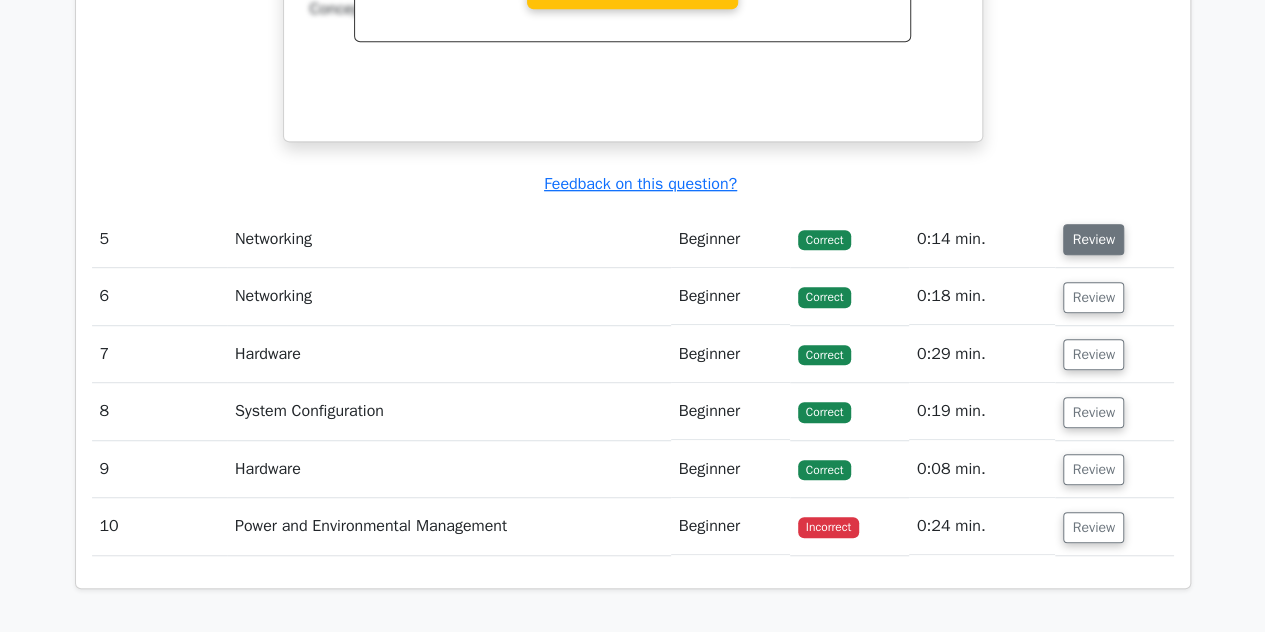 click on "Review" at bounding box center (1093, 239) 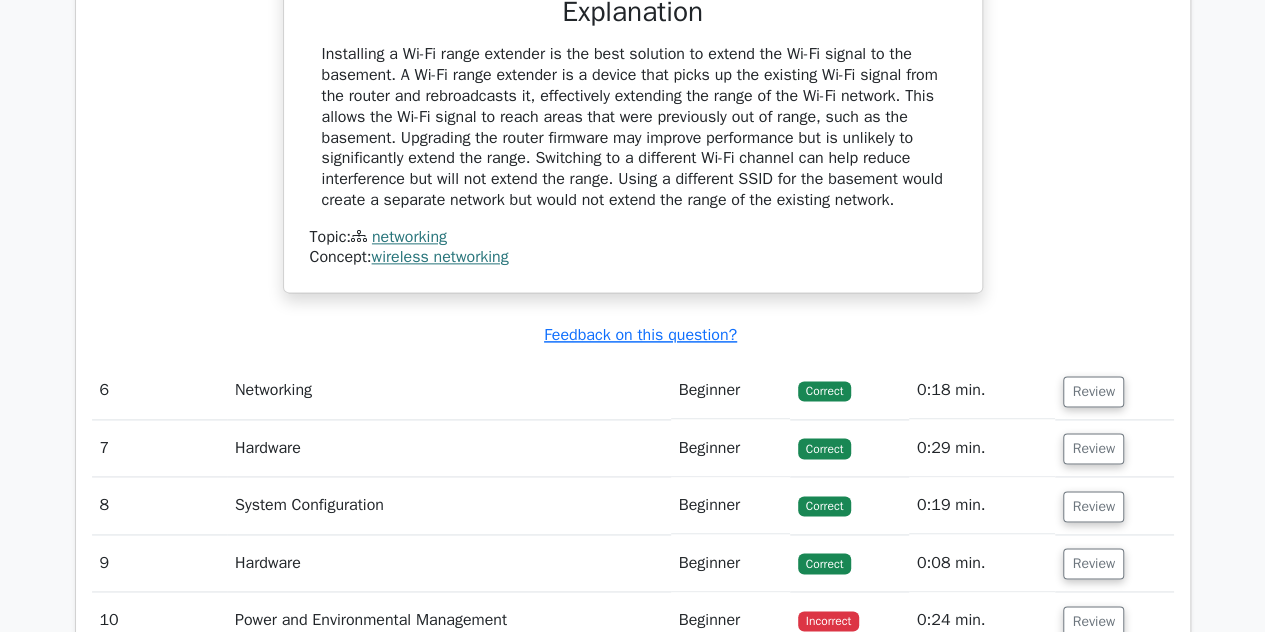 scroll, scrollTop: 4953, scrollLeft: 0, axis: vertical 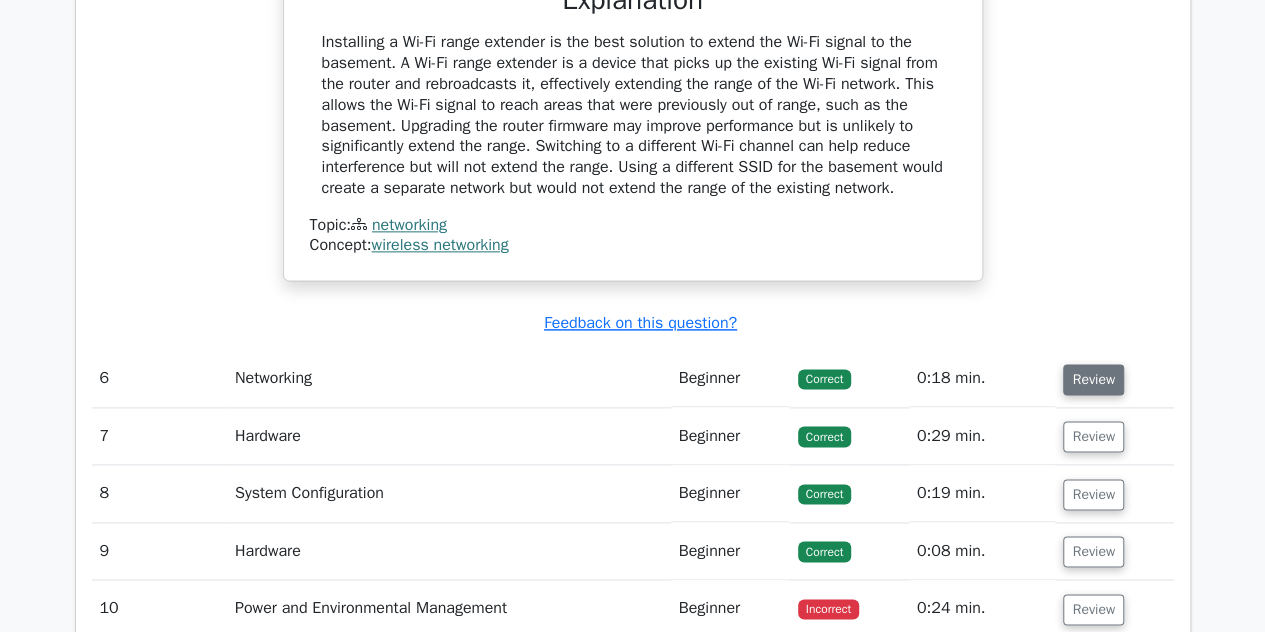 click on "Review" at bounding box center [1093, 379] 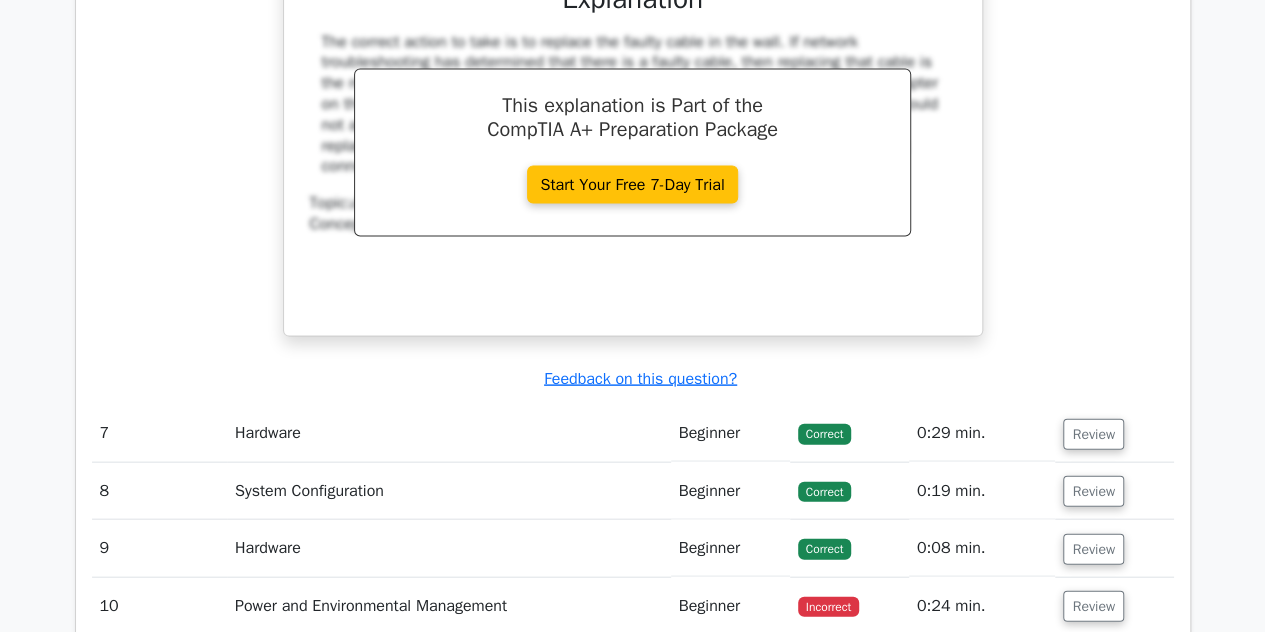scroll, scrollTop: 5787, scrollLeft: 0, axis: vertical 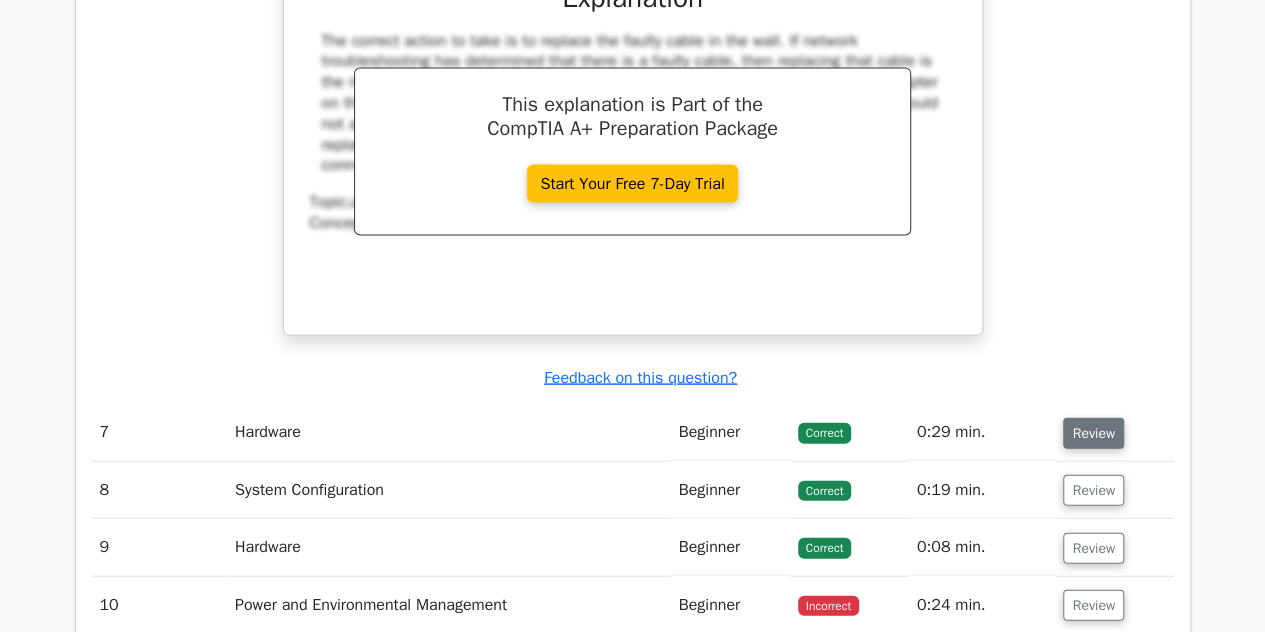 click on "Review" at bounding box center (1093, 433) 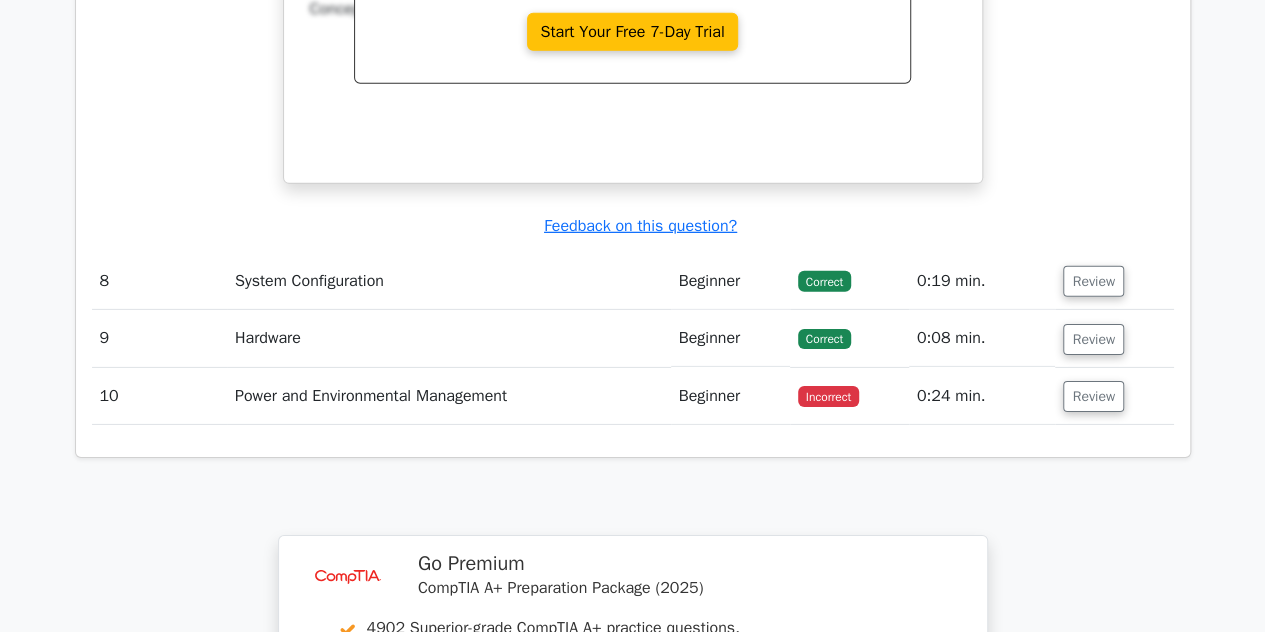 scroll, scrollTop: 6805, scrollLeft: 0, axis: vertical 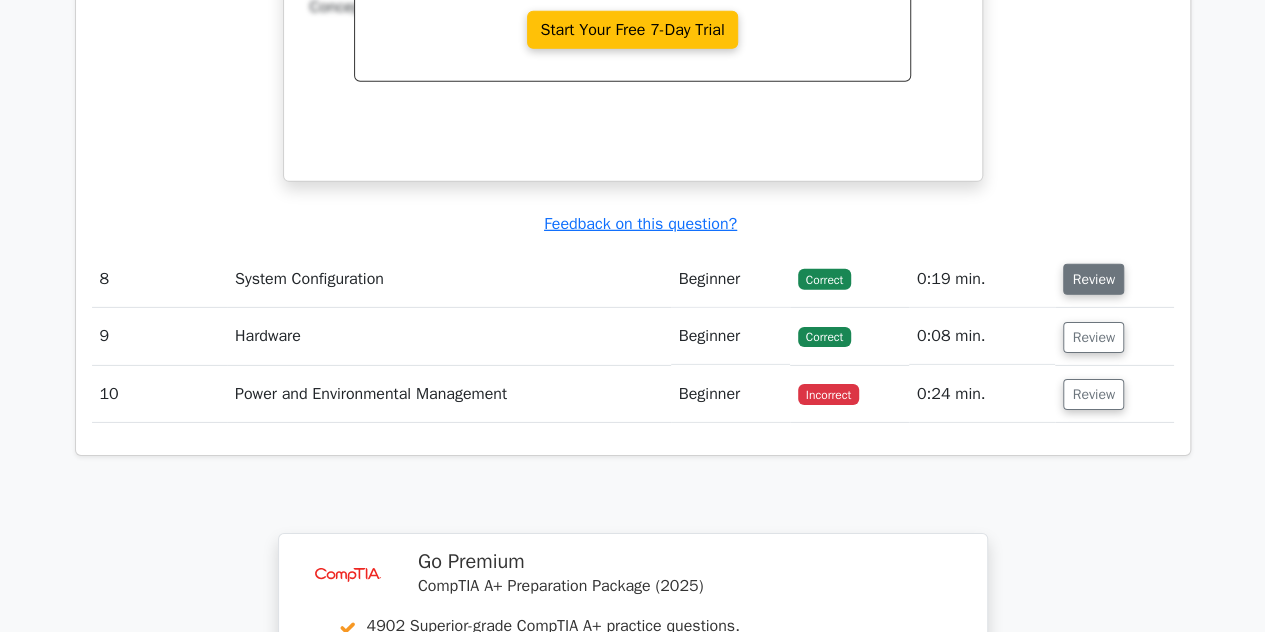 click on "Review" at bounding box center (1093, 279) 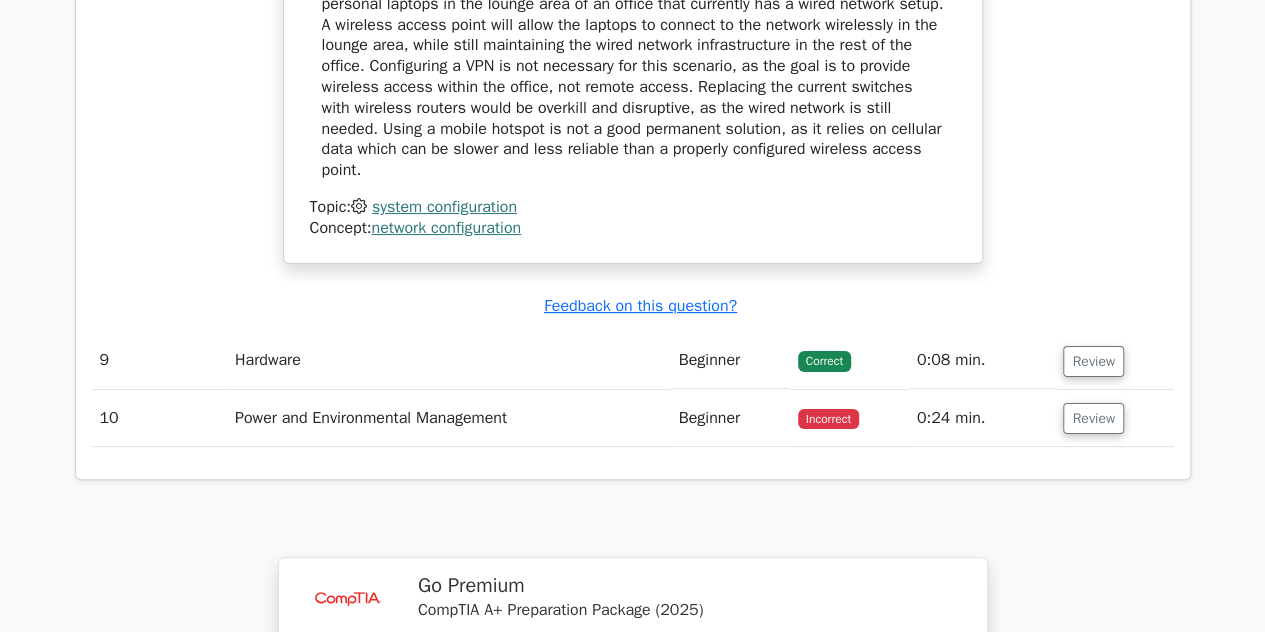 scroll, scrollTop: 7607, scrollLeft: 0, axis: vertical 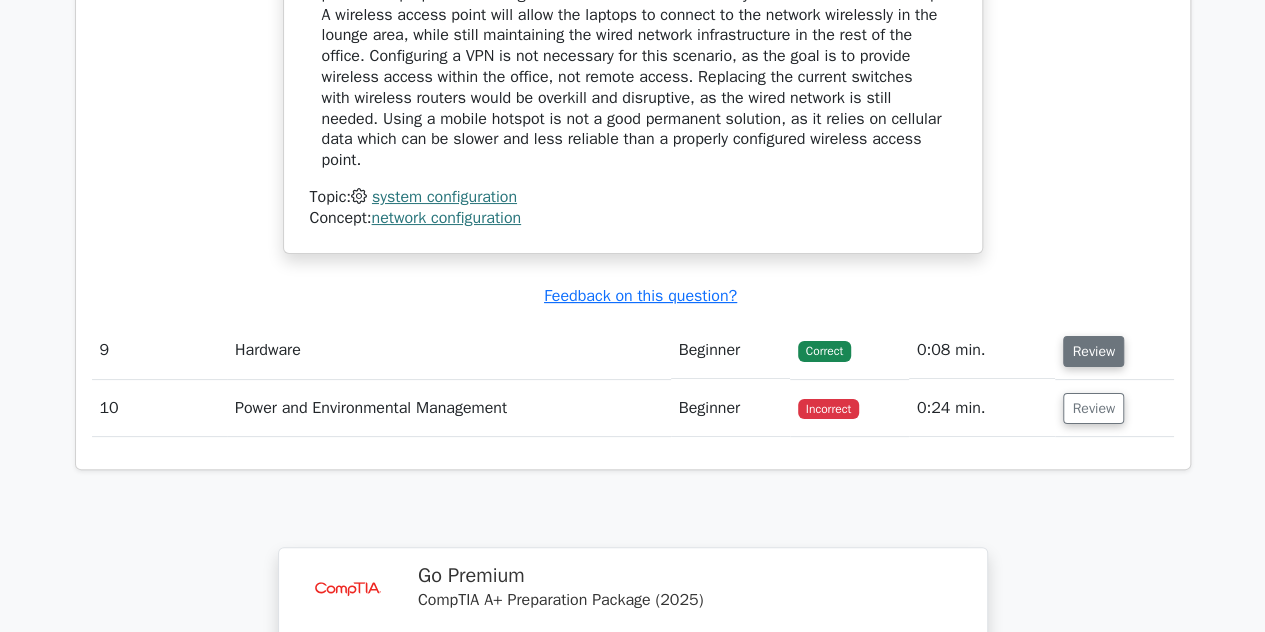 click on "Review" at bounding box center (1093, 351) 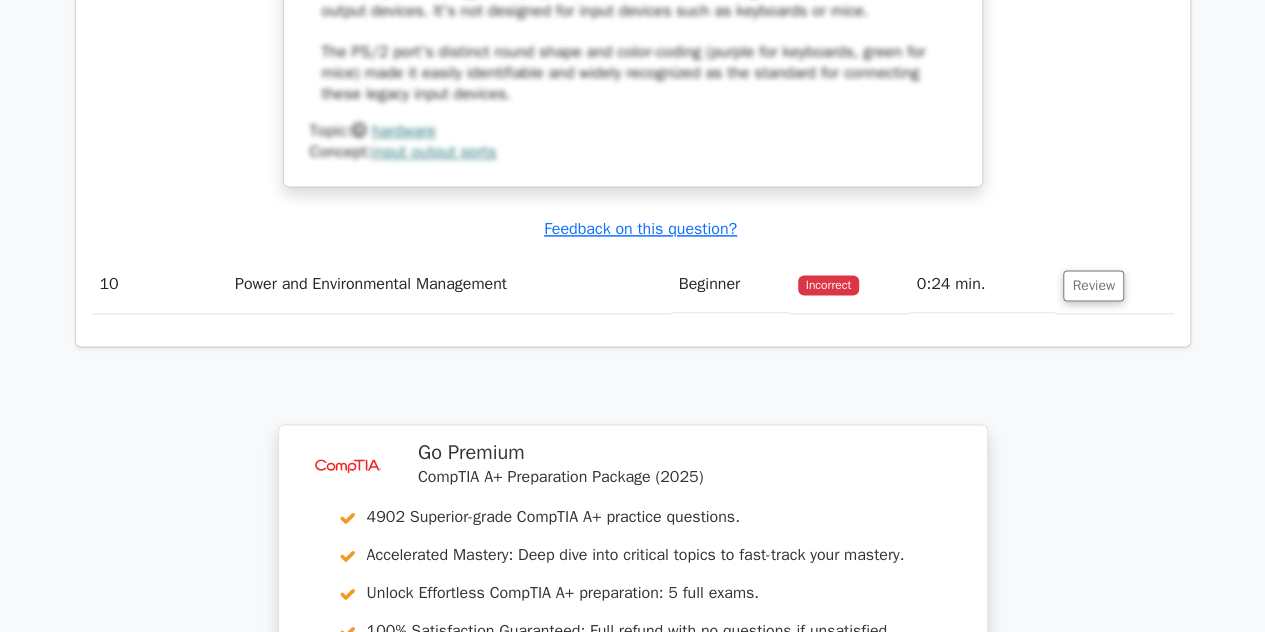 scroll, scrollTop: 8849, scrollLeft: 0, axis: vertical 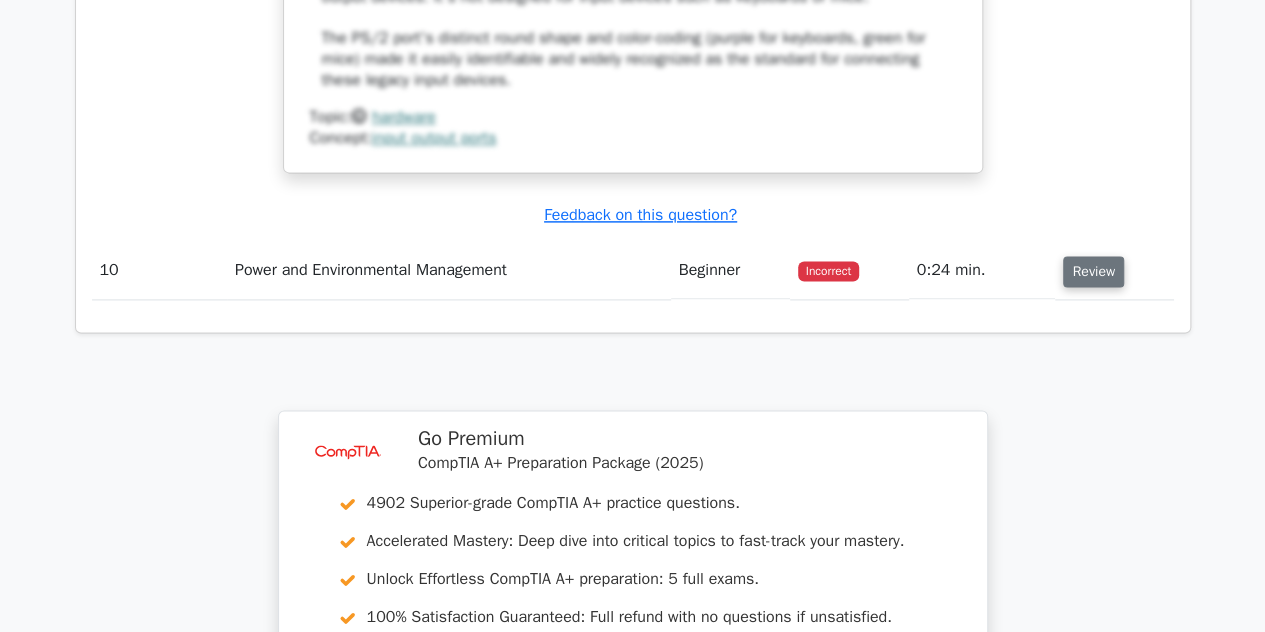 click on "Review" at bounding box center [1093, 271] 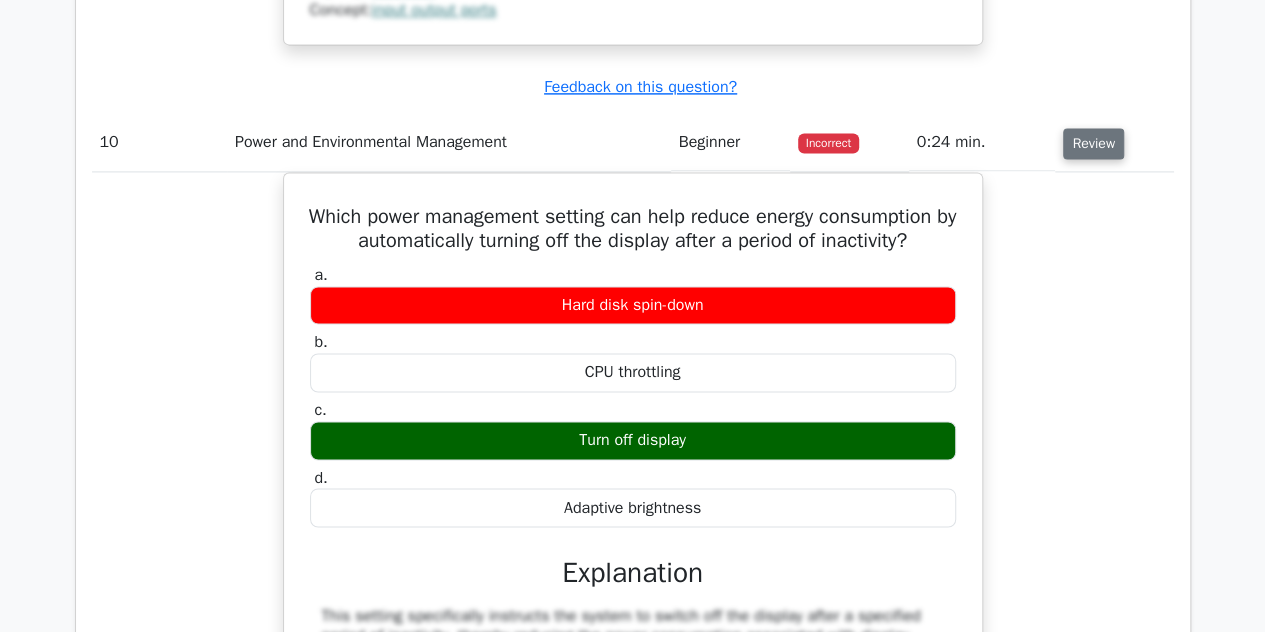 scroll, scrollTop: 8978, scrollLeft: 0, axis: vertical 